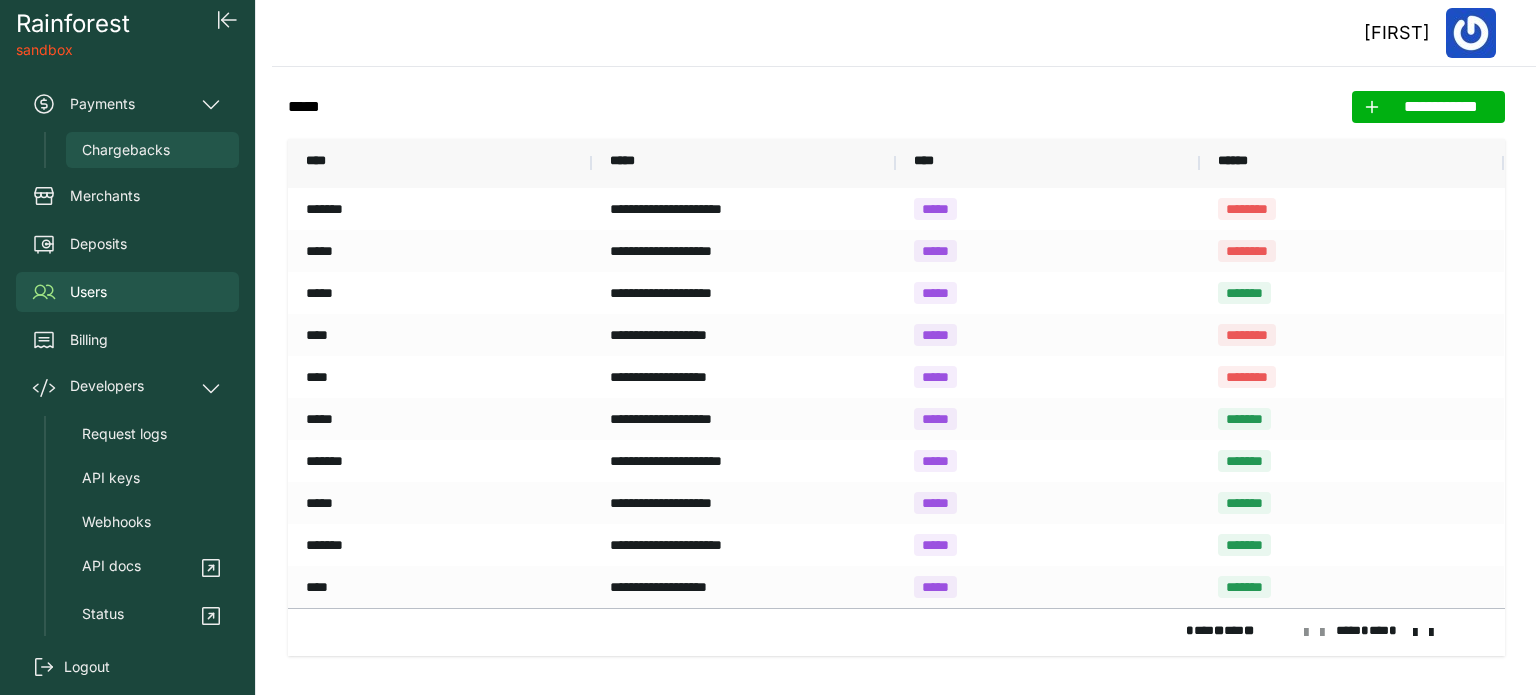 scroll, scrollTop: 0, scrollLeft: 0, axis: both 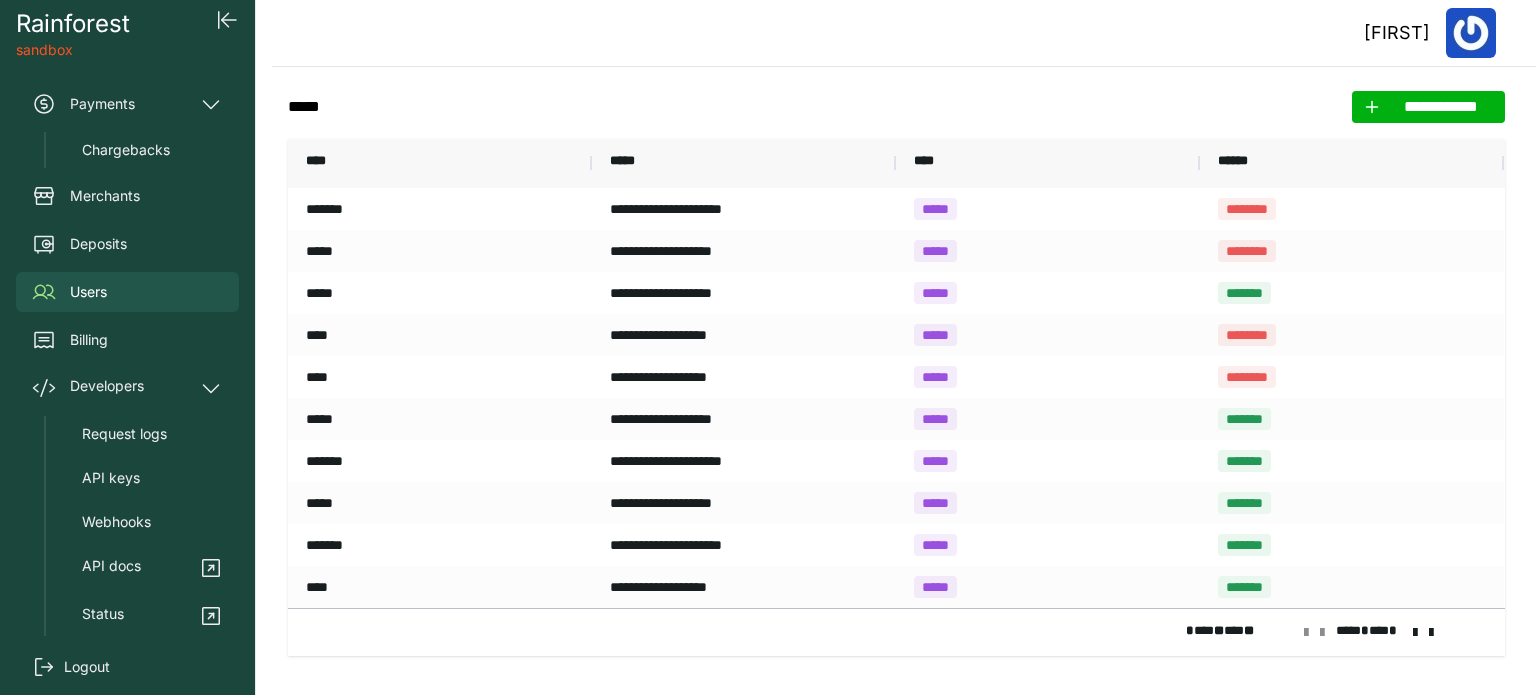 click at bounding box center (1415, 633) 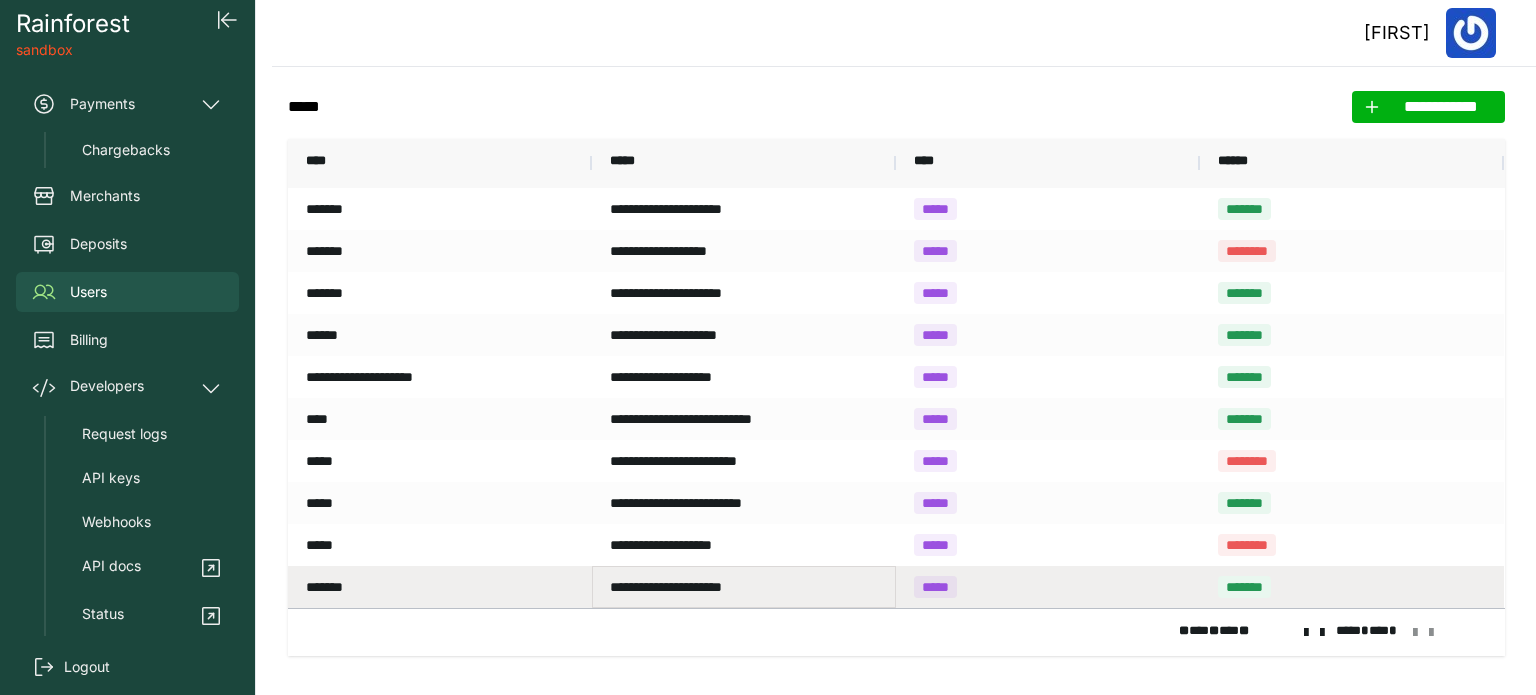 drag, startPoint x: 817, startPoint y: 583, endPoint x: 608, endPoint y: 585, distance: 209.00957 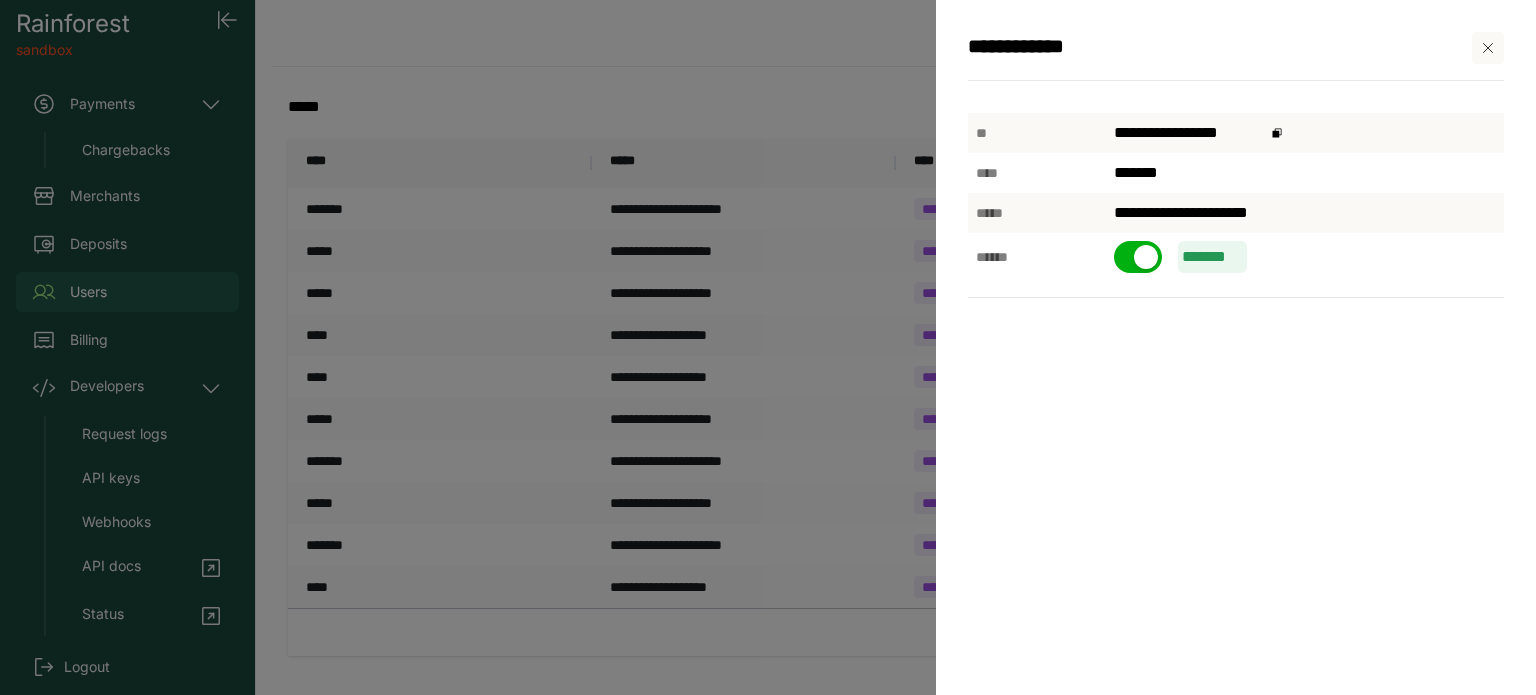 click on "[CREDIT CARD]" at bounding box center [768, 347] 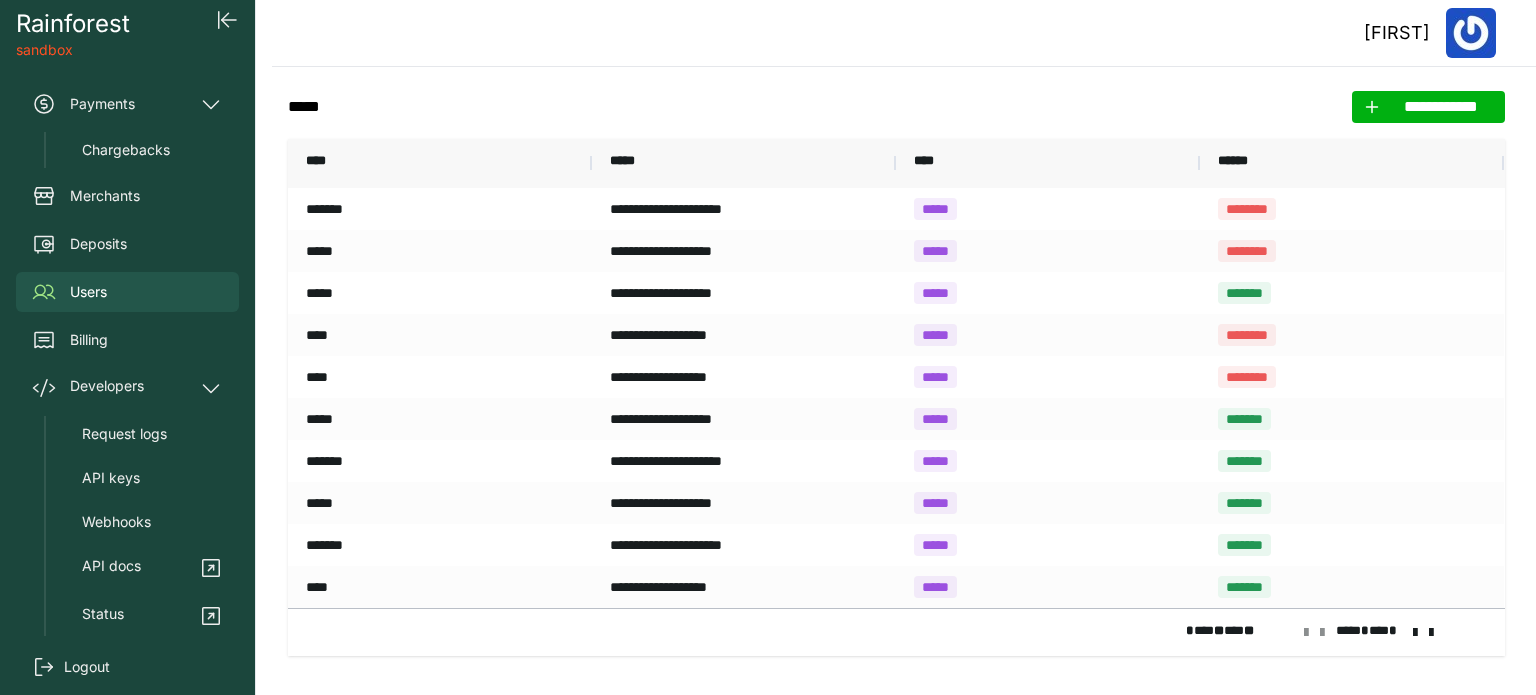 click at bounding box center (1415, 633) 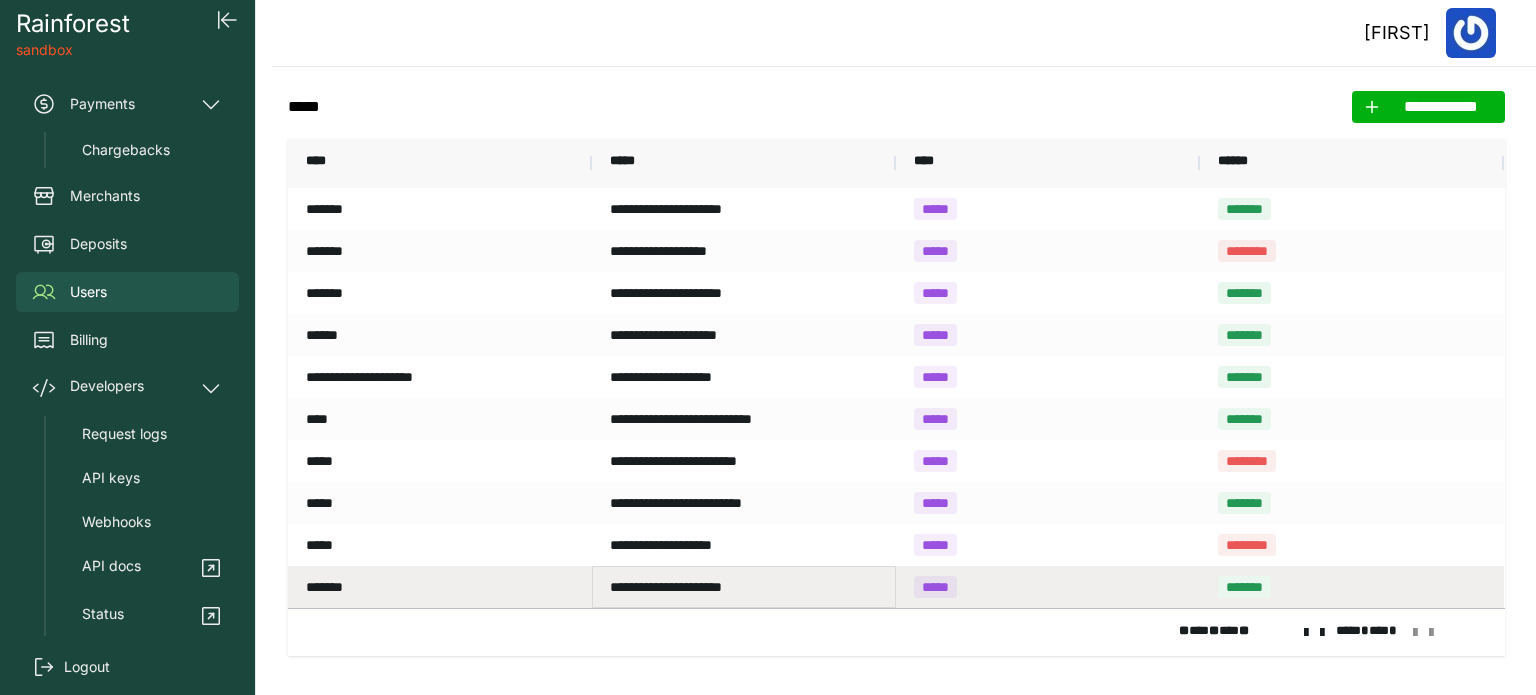 drag, startPoint x: 768, startPoint y: 590, endPoint x: 607, endPoint y: 589, distance: 161.00311 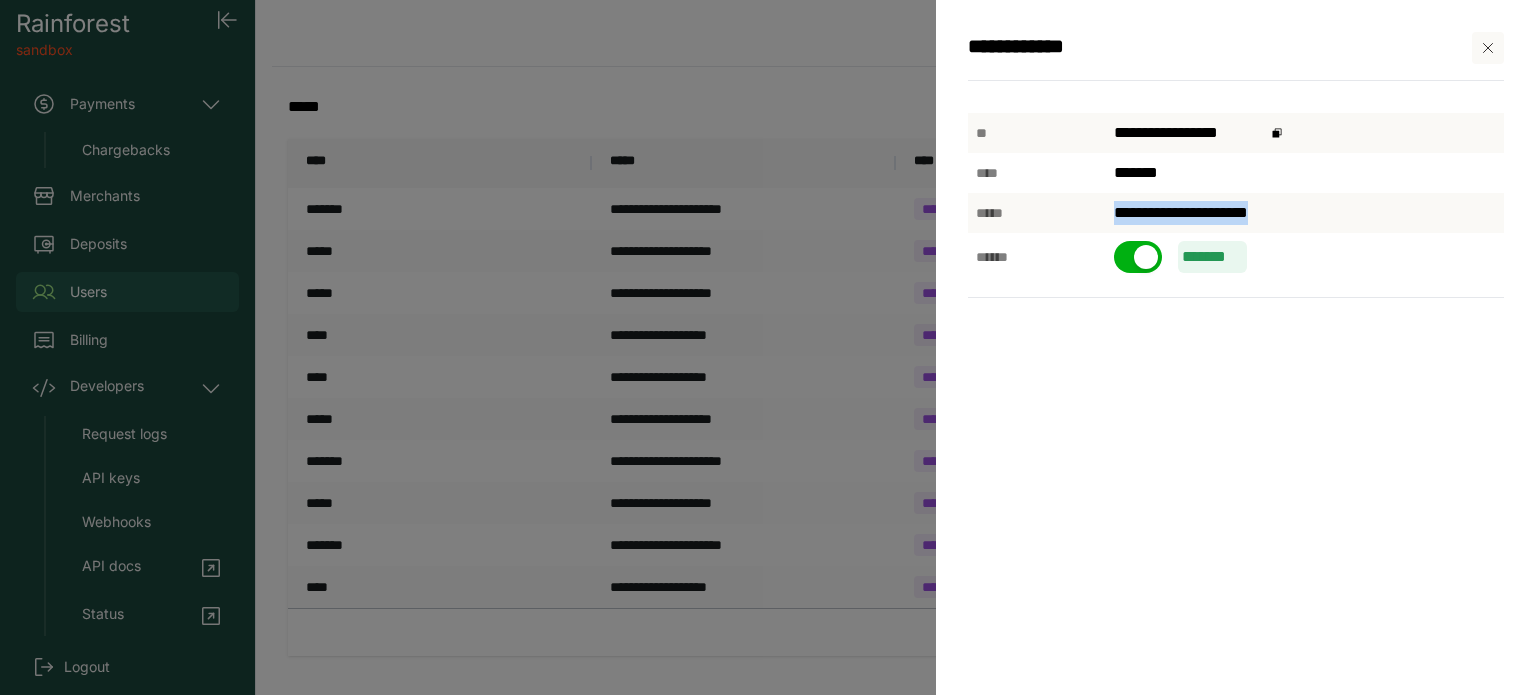 drag, startPoint x: 1309, startPoint y: 215, endPoint x: 1105, endPoint y: 211, distance: 204.03922 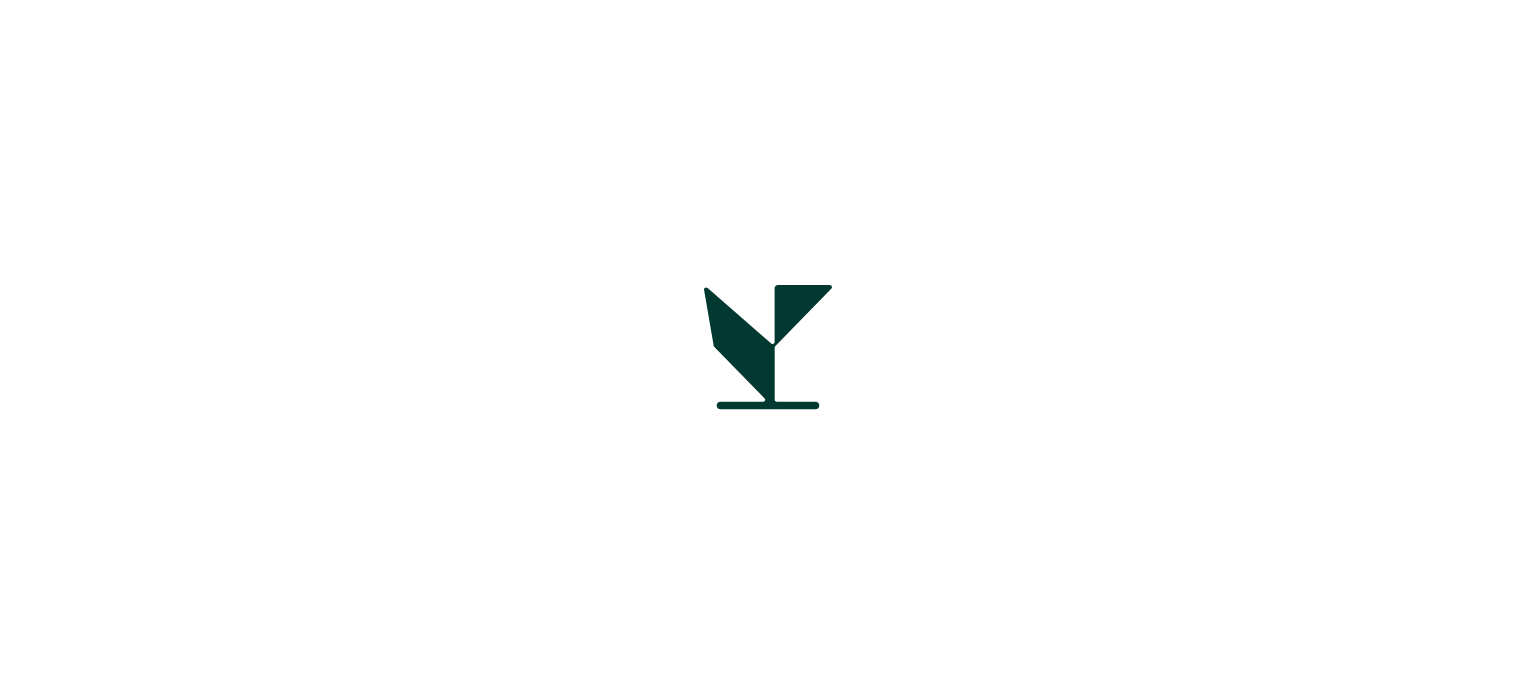 scroll, scrollTop: 0, scrollLeft: 0, axis: both 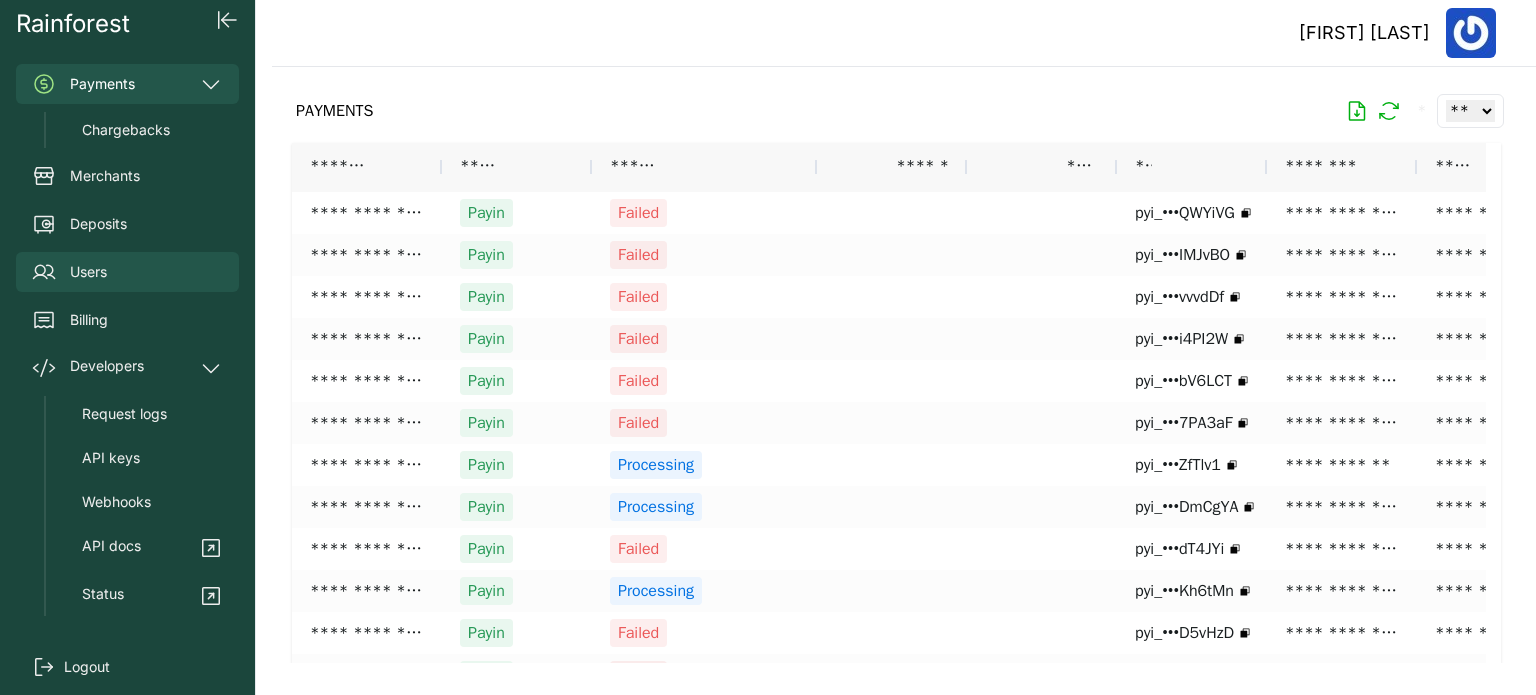 click on "Users" at bounding box center [127, 272] 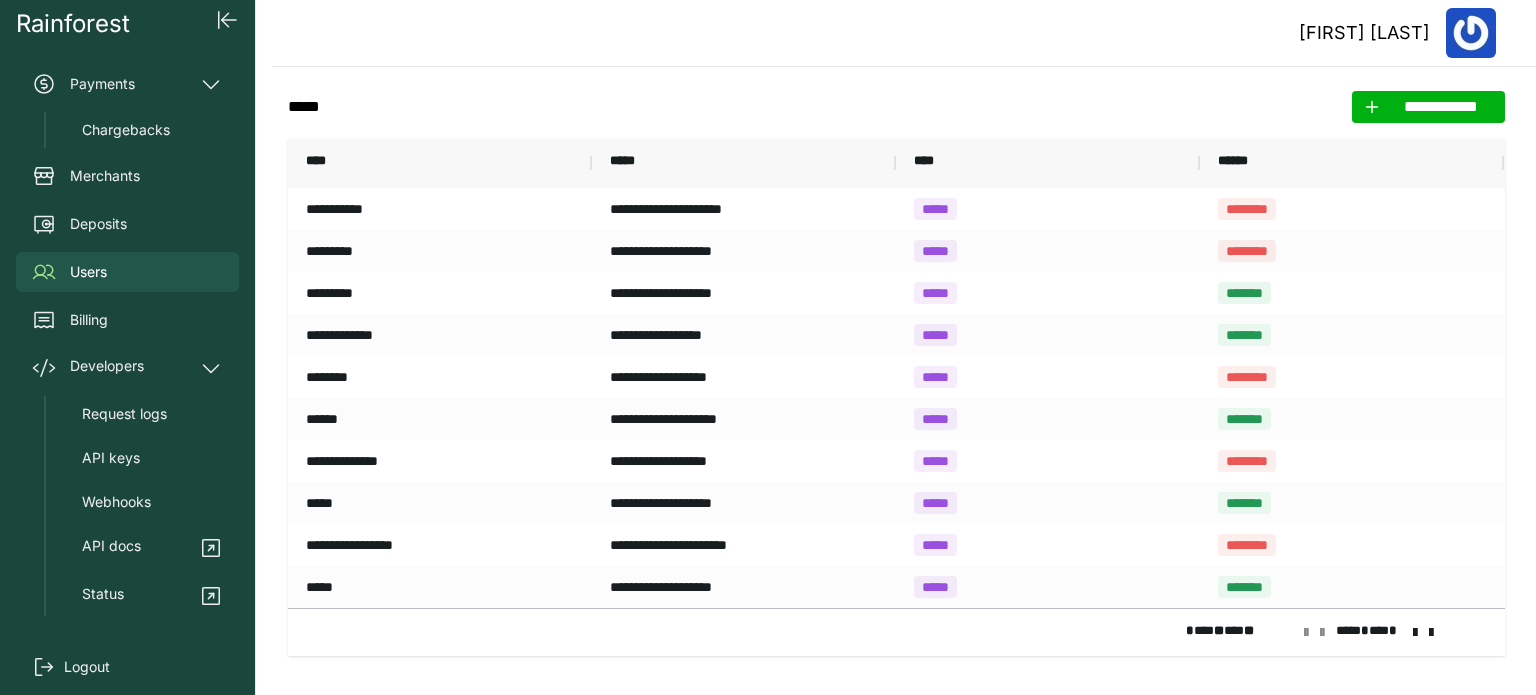 click at bounding box center (1415, 633) 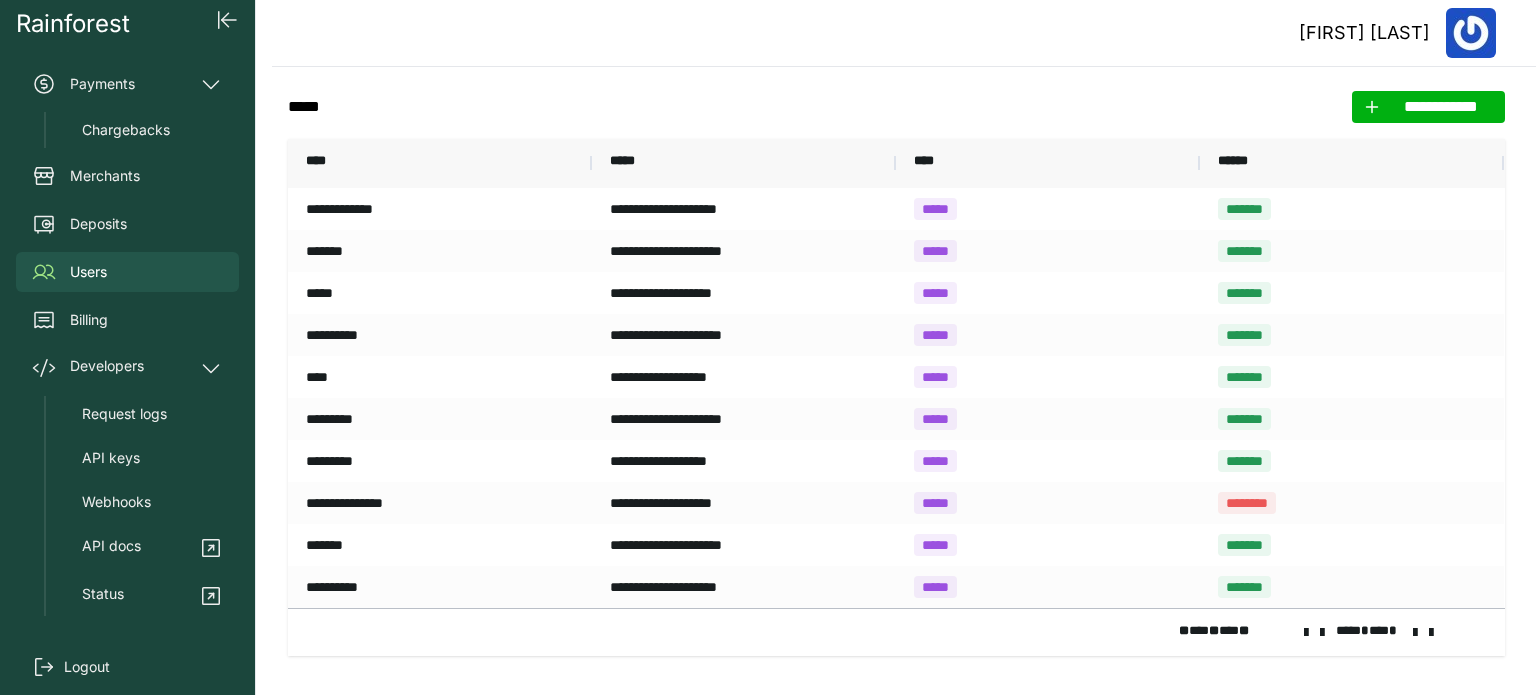 click at bounding box center (1415, 633) 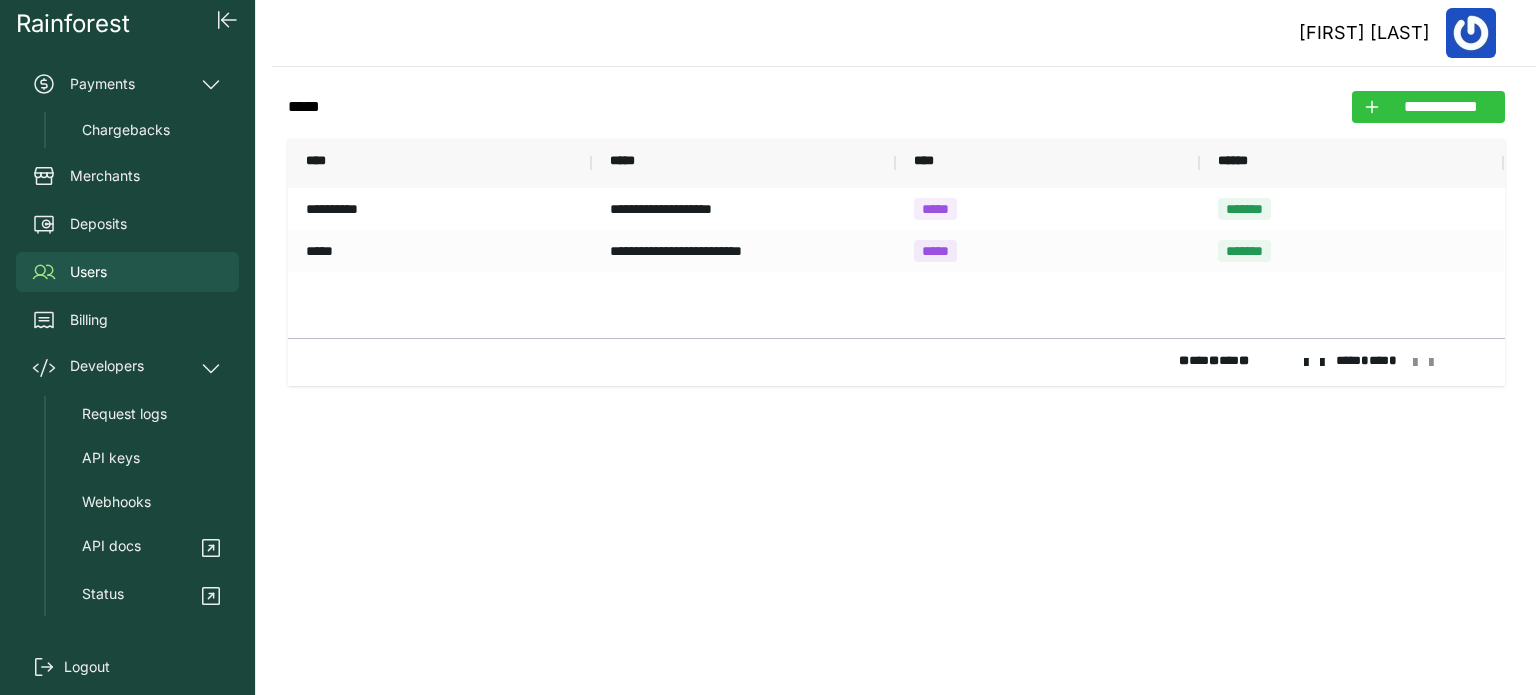 click on "**********" at bounding box center (1440, 107) 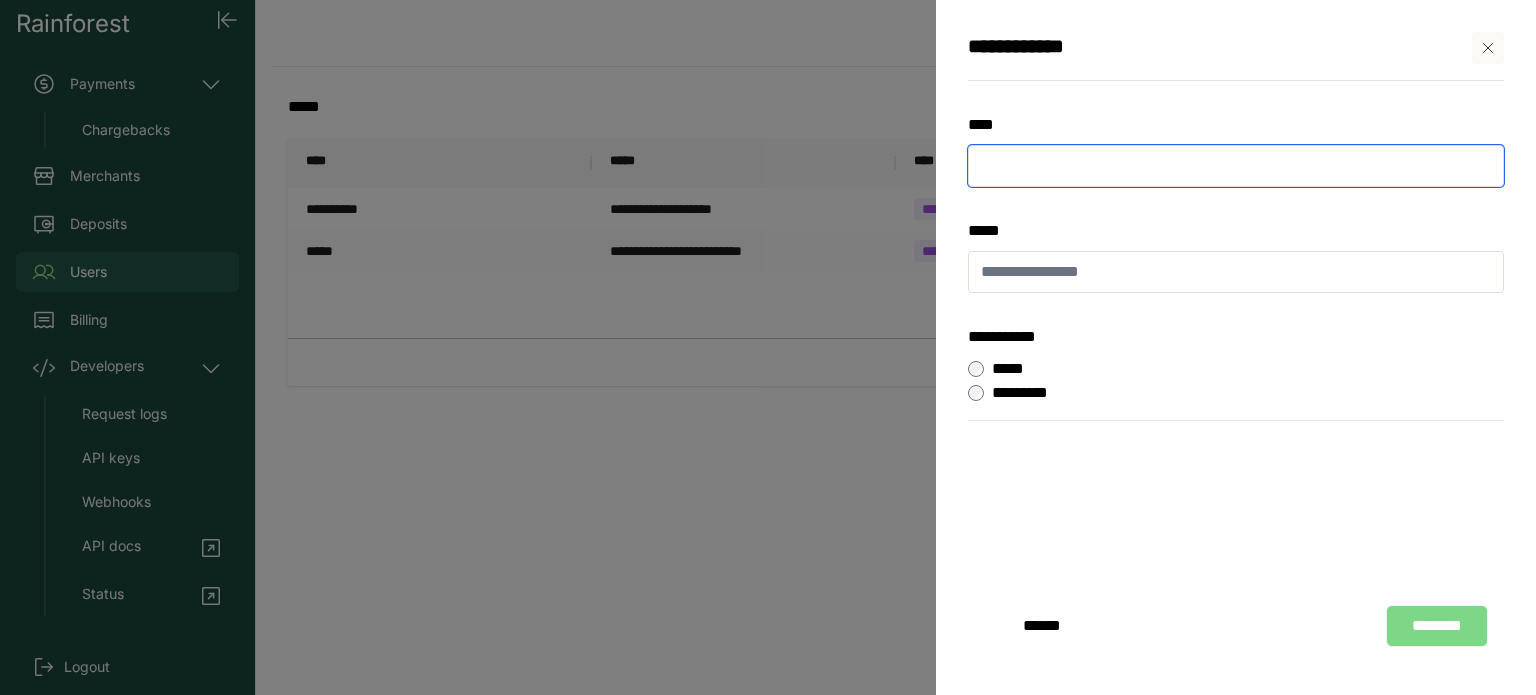 click at bounding box center (1236, 166) 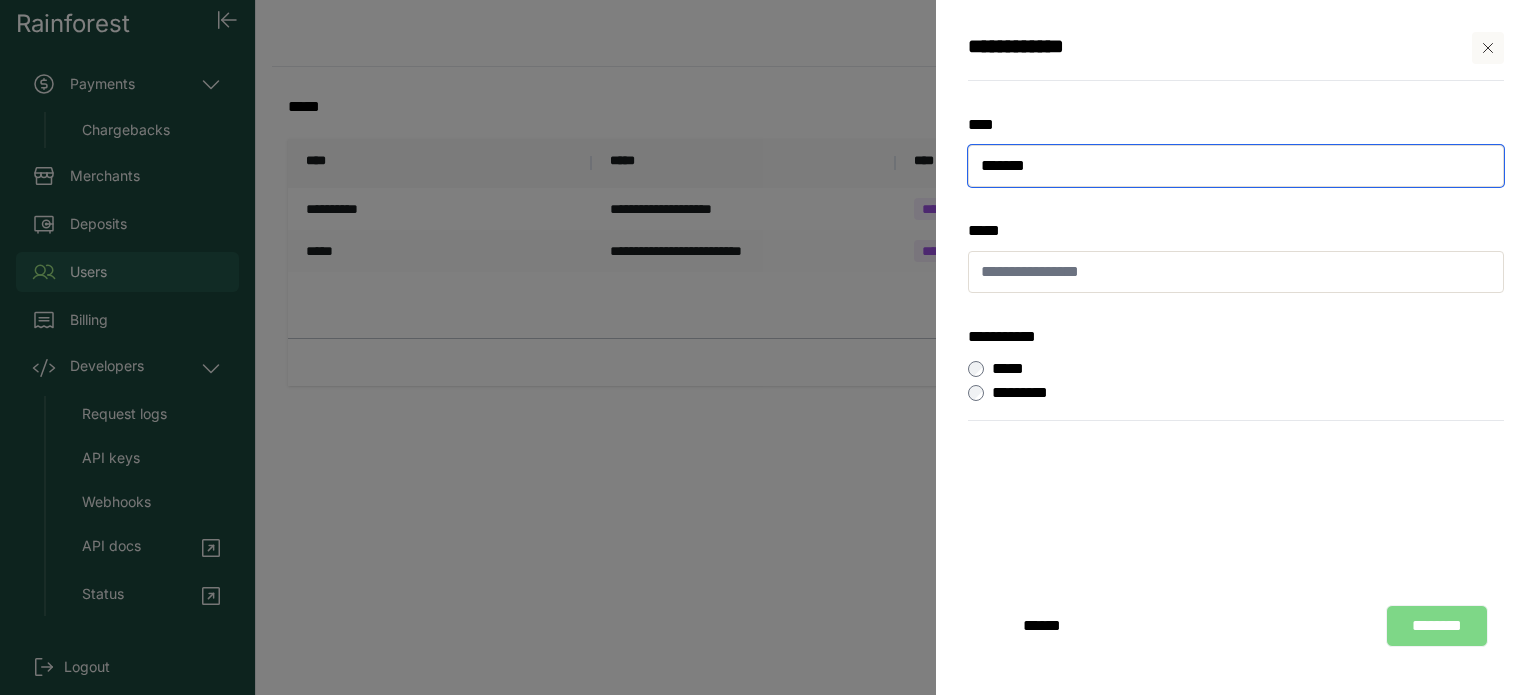 type on "*******" 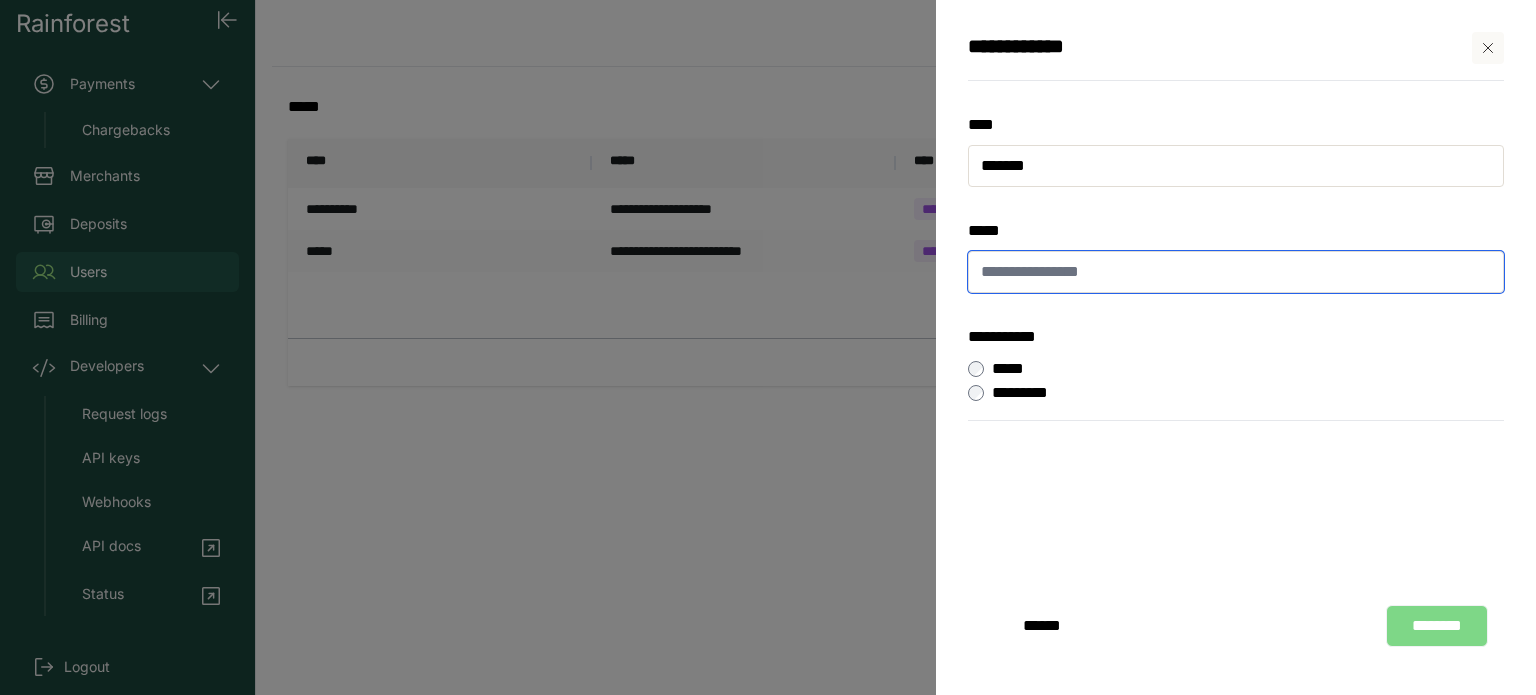 paste on "**********" 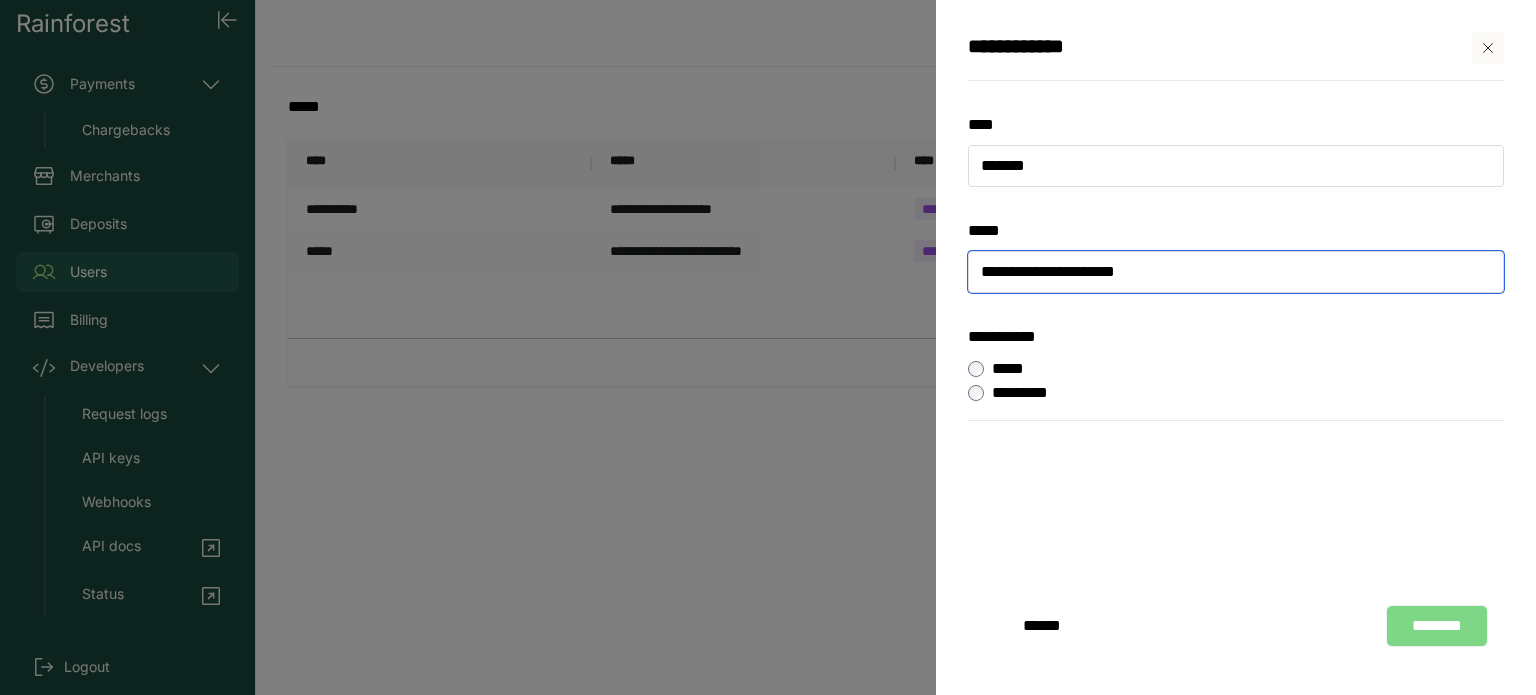 type on "**********" 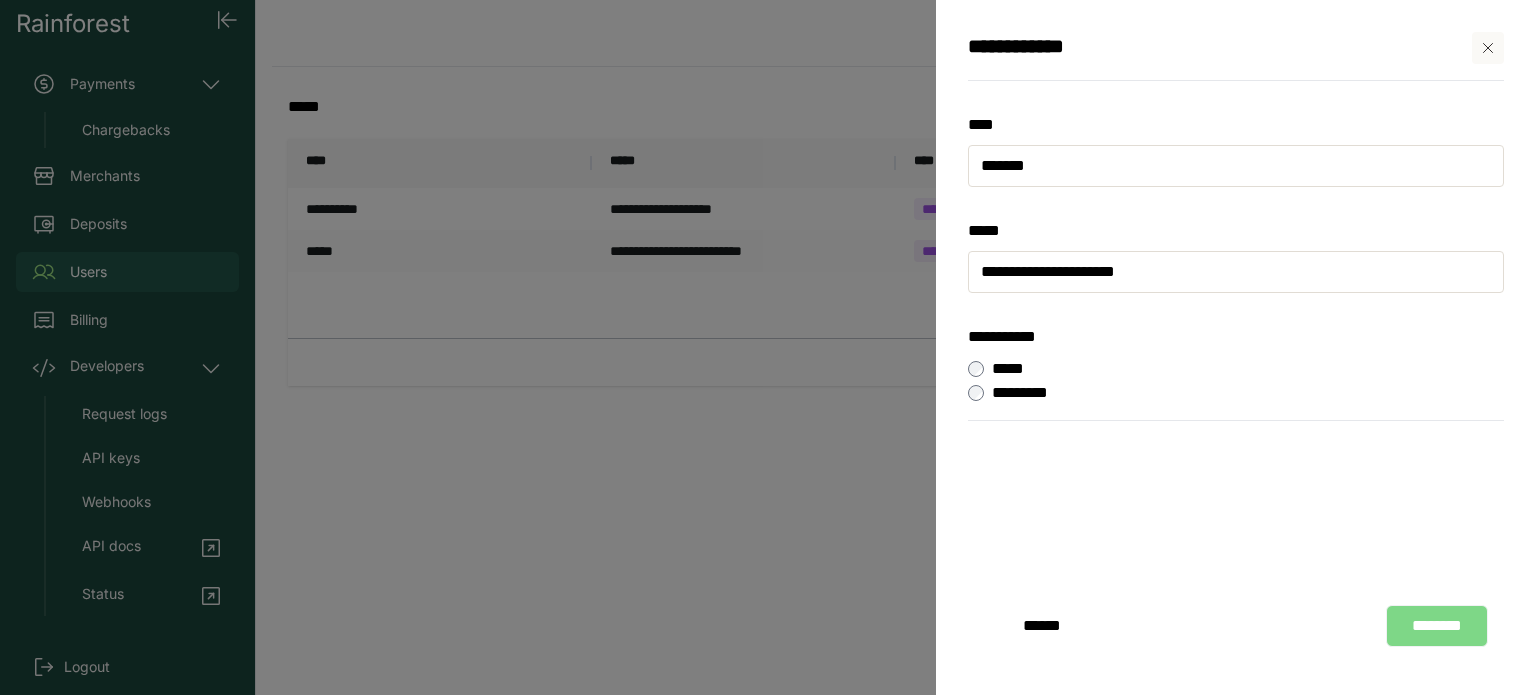 click on "********" at bounding box center [1437, 626] 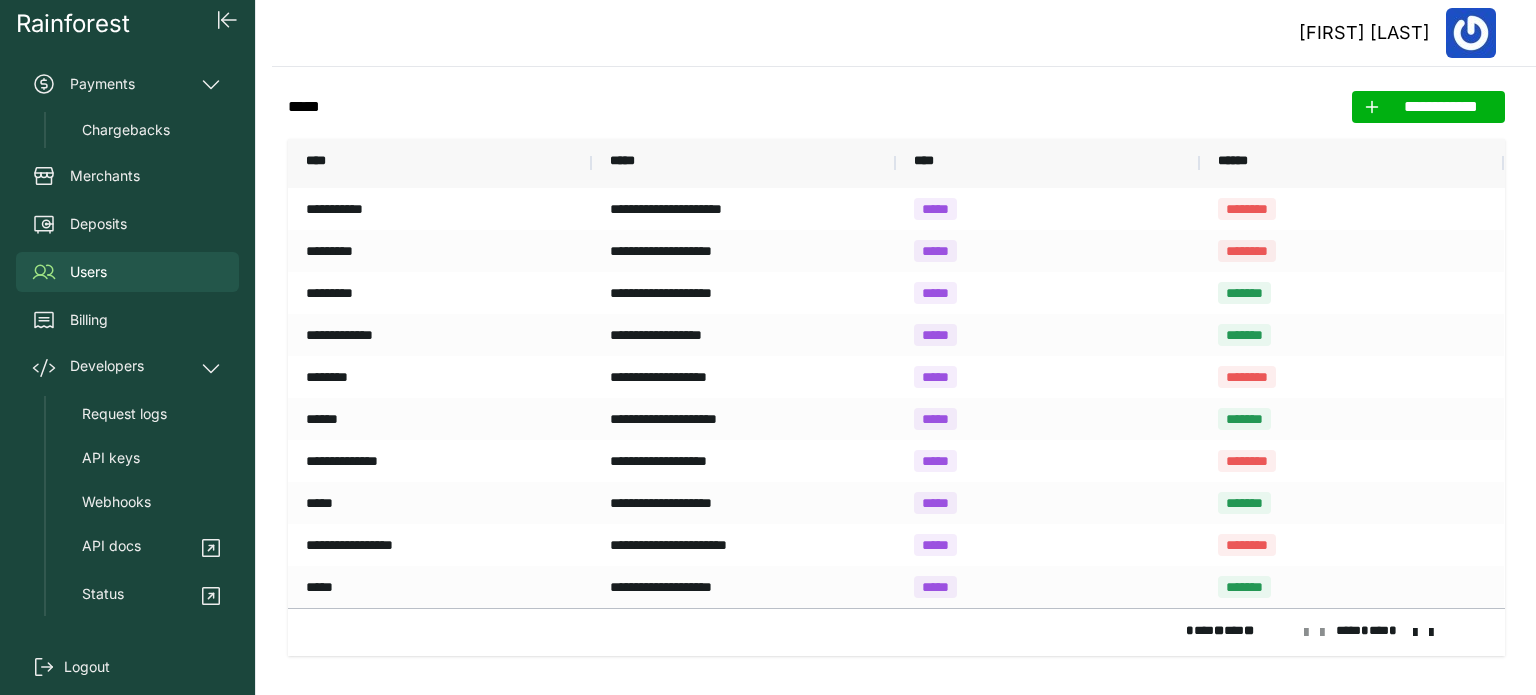 click at bounding box center (1415, 633) 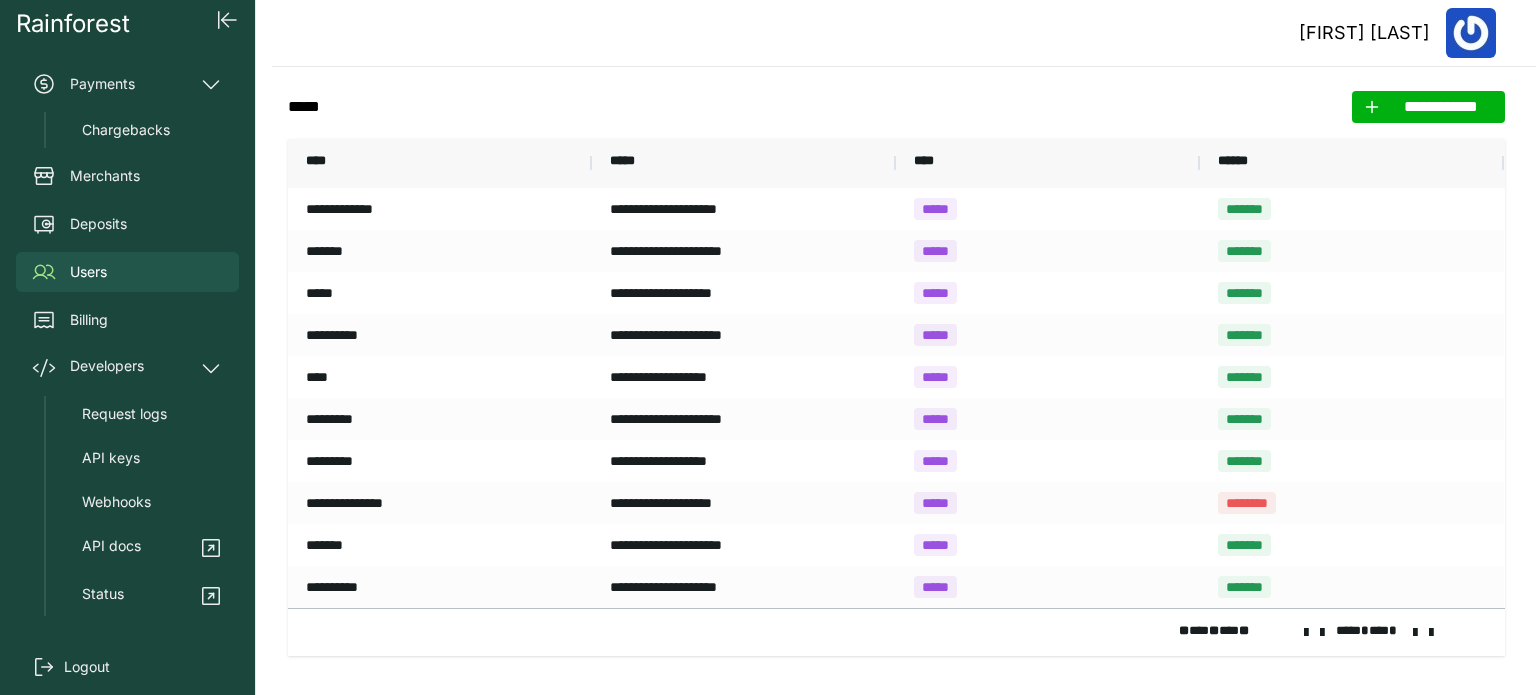 click at bounding box center [1415, 633] 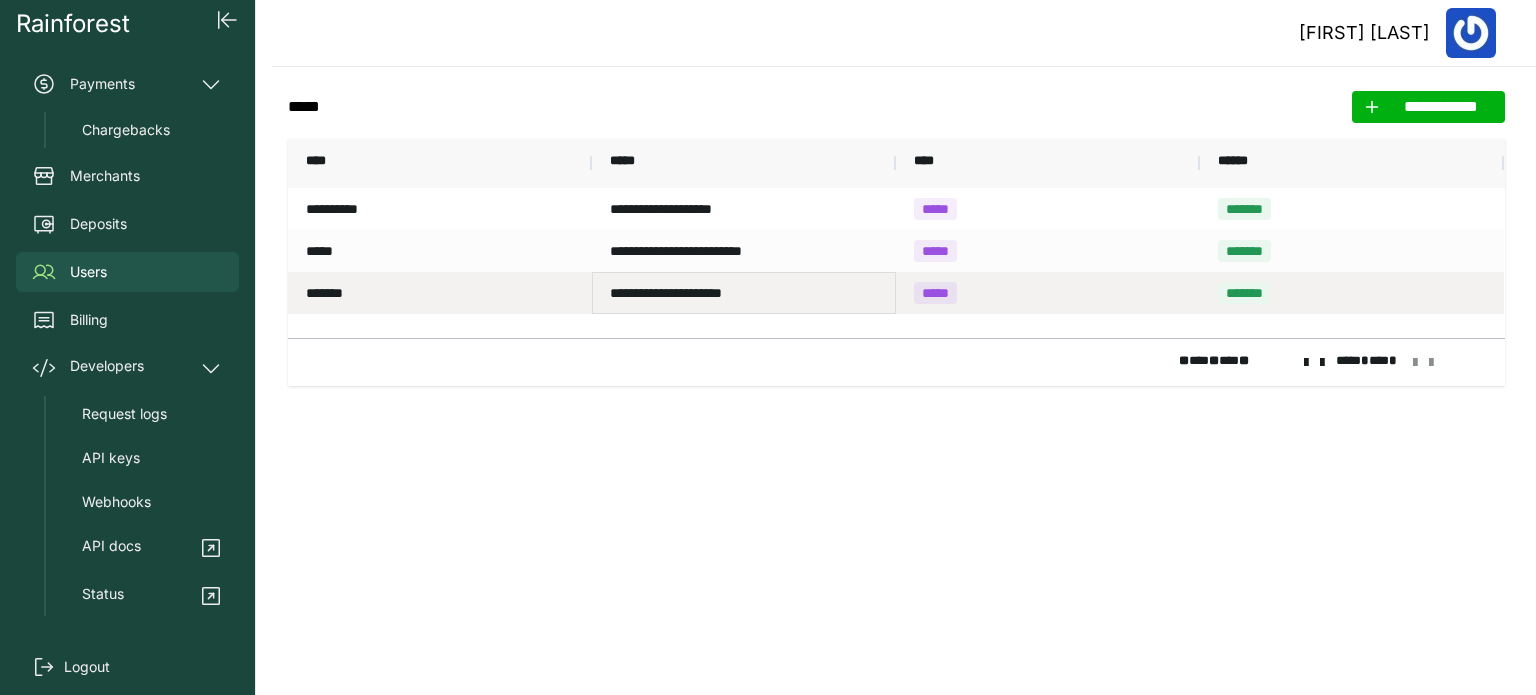drag, startPoint x: 780, startPoint y: 295, endPoint x: 606, endPoint y: 291, distance: 174.04597 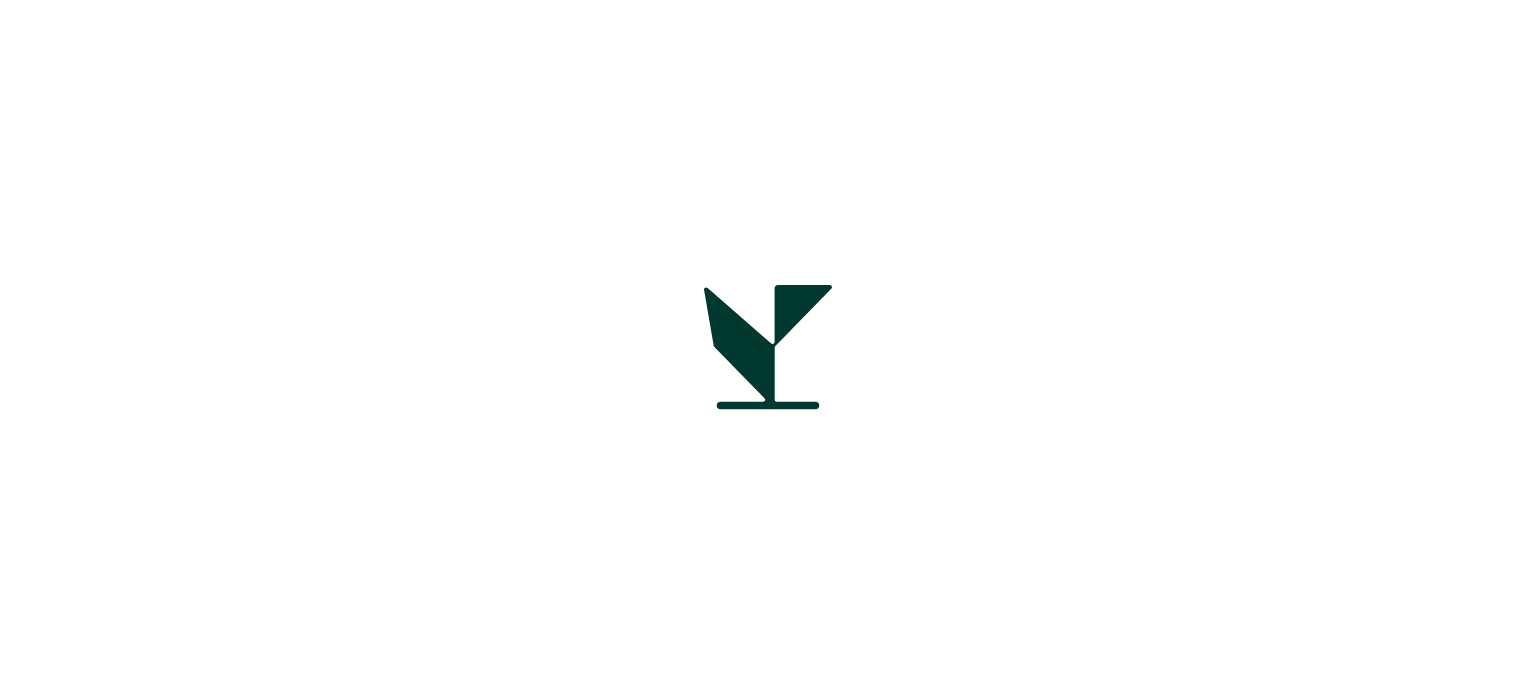 scroll, scrollTop: 0, scrollLeft: 0, axis: both 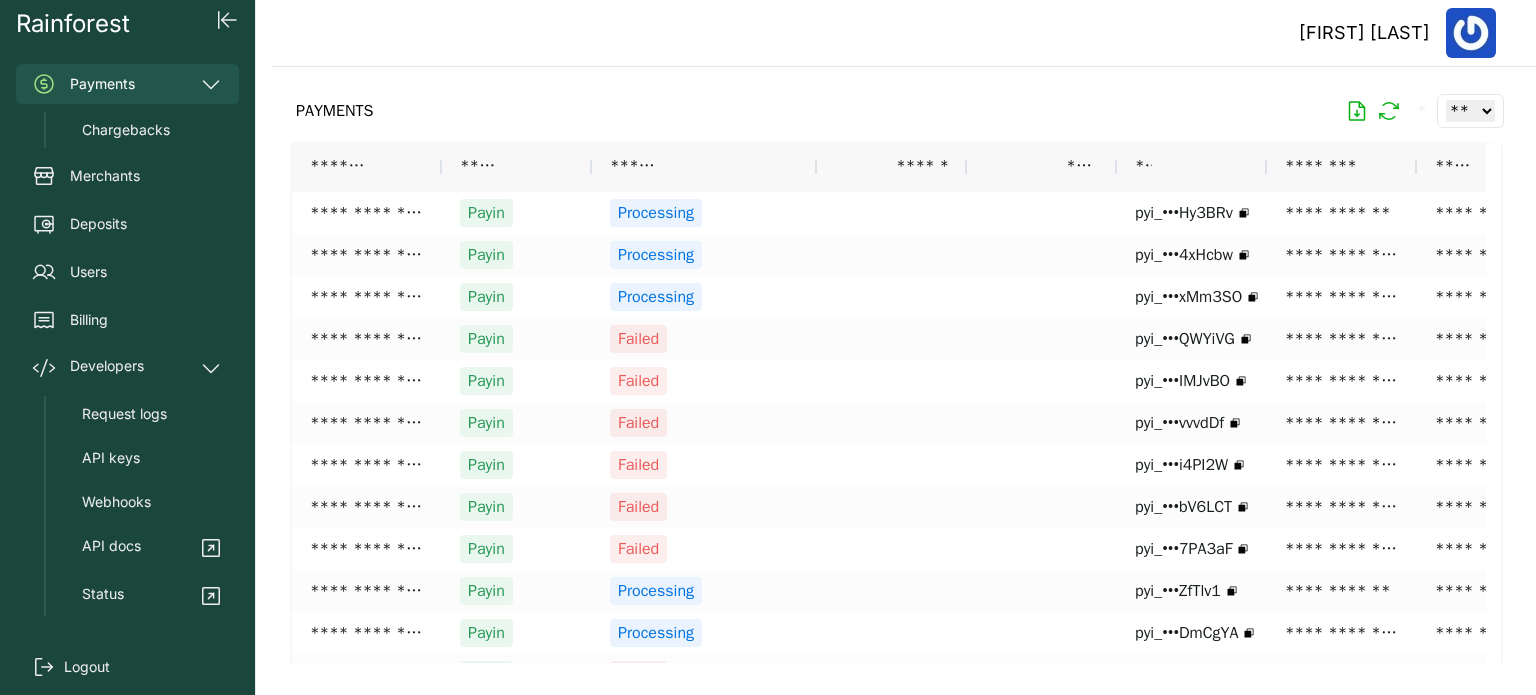 click on "Praveen PV" at bounding box center (904, 33) 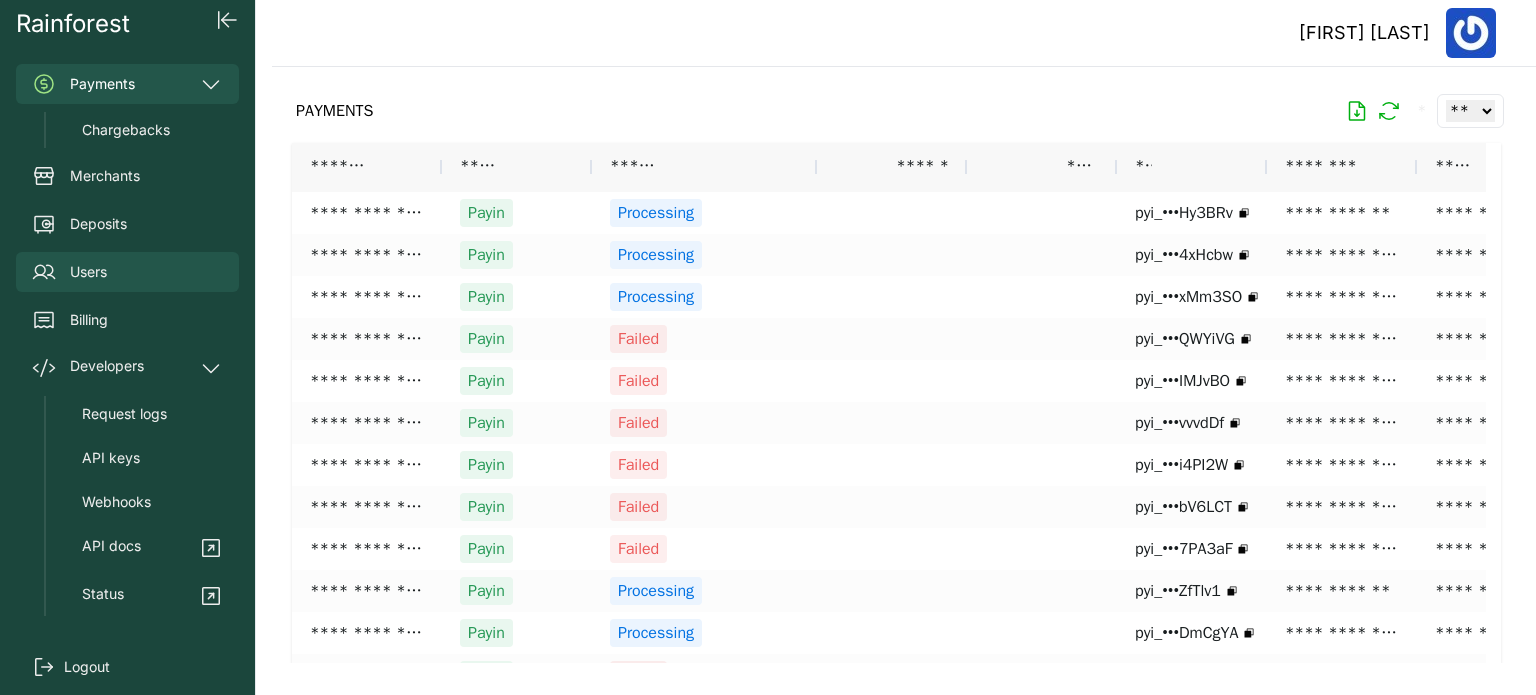 click on "Users" at bounding box center [88, 272] 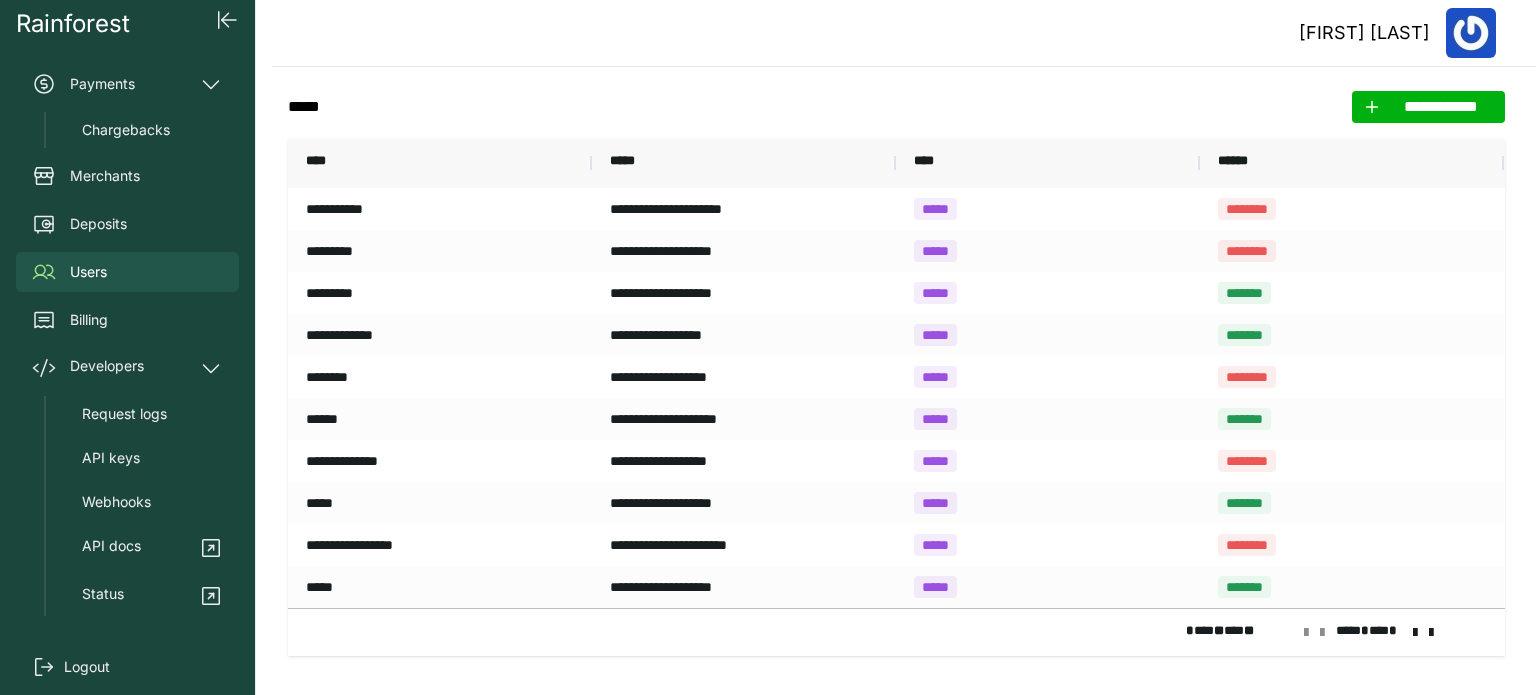 click at bounding box center [1415, 633] 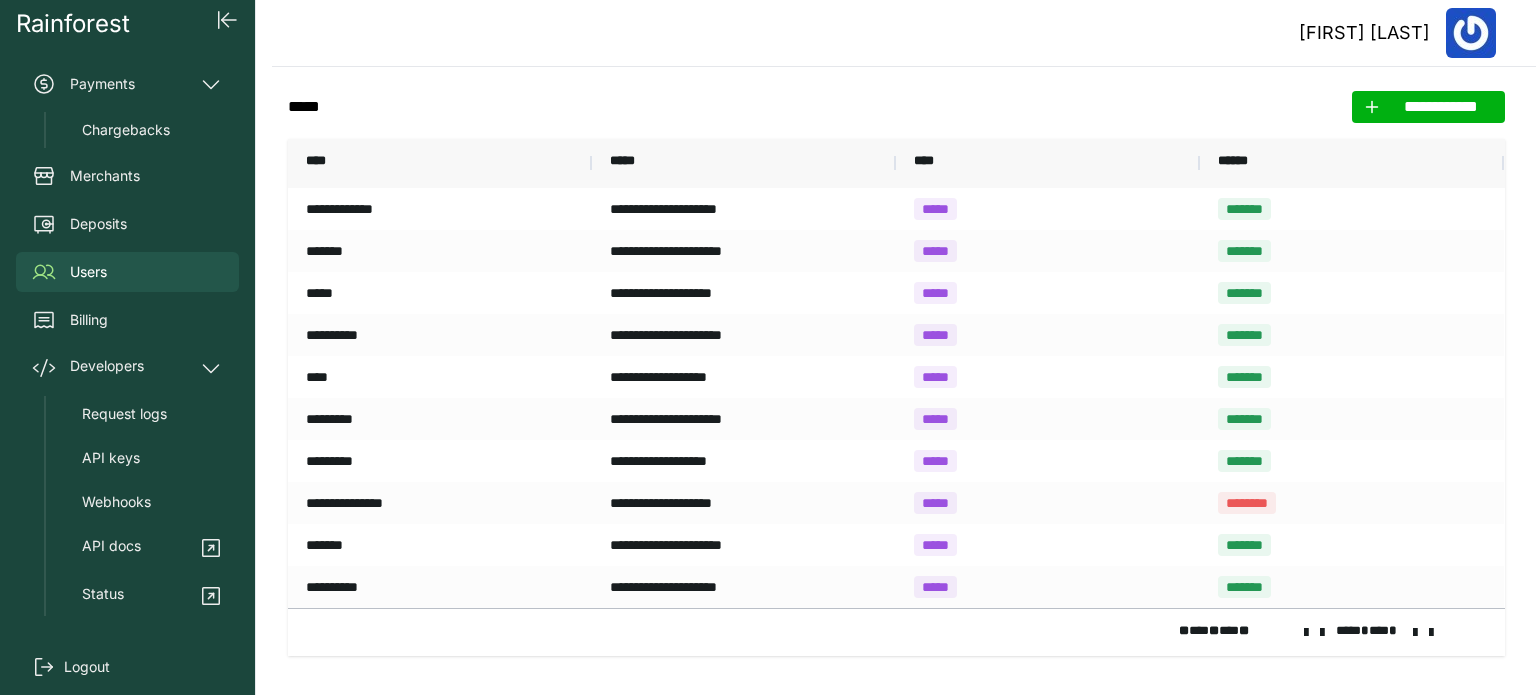 click at bounding box center (1415, 633) 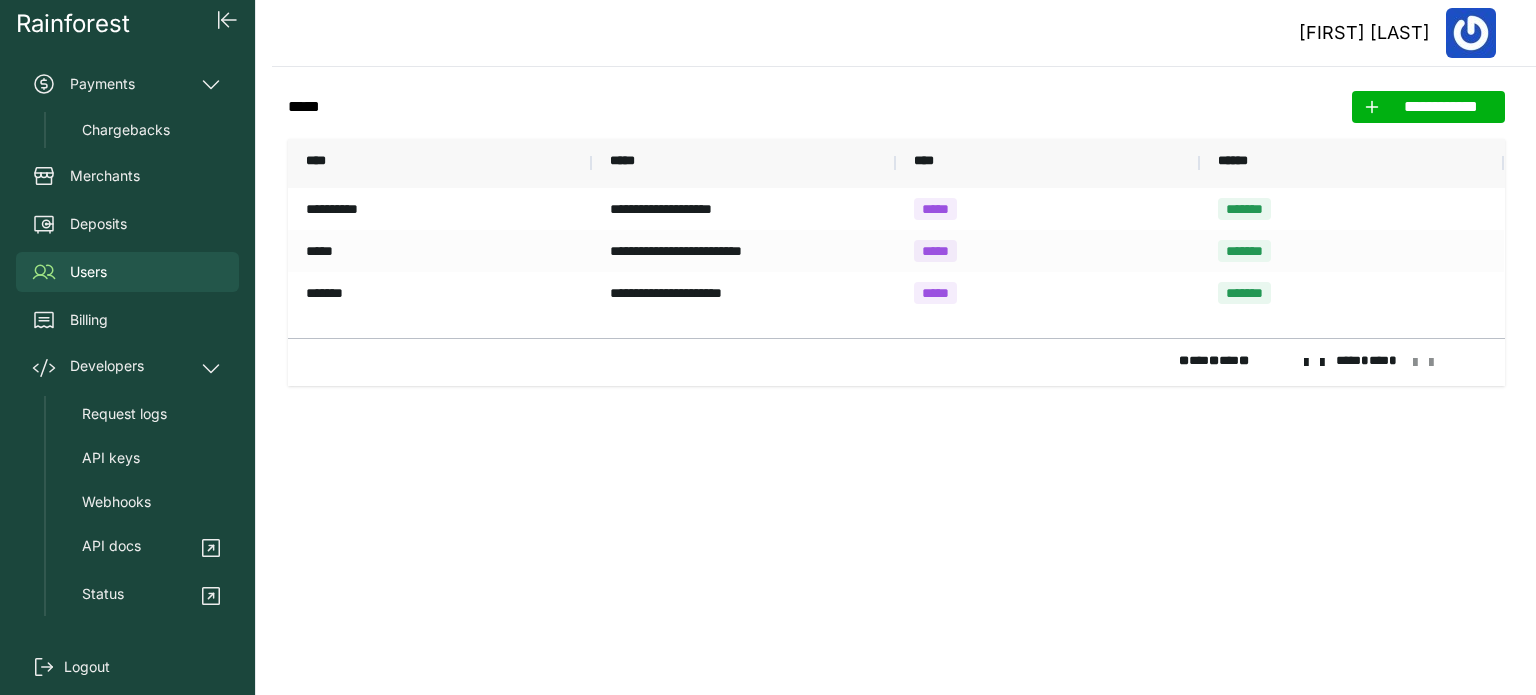 click on "Praveen PV" at bounding box center [904, 33] 